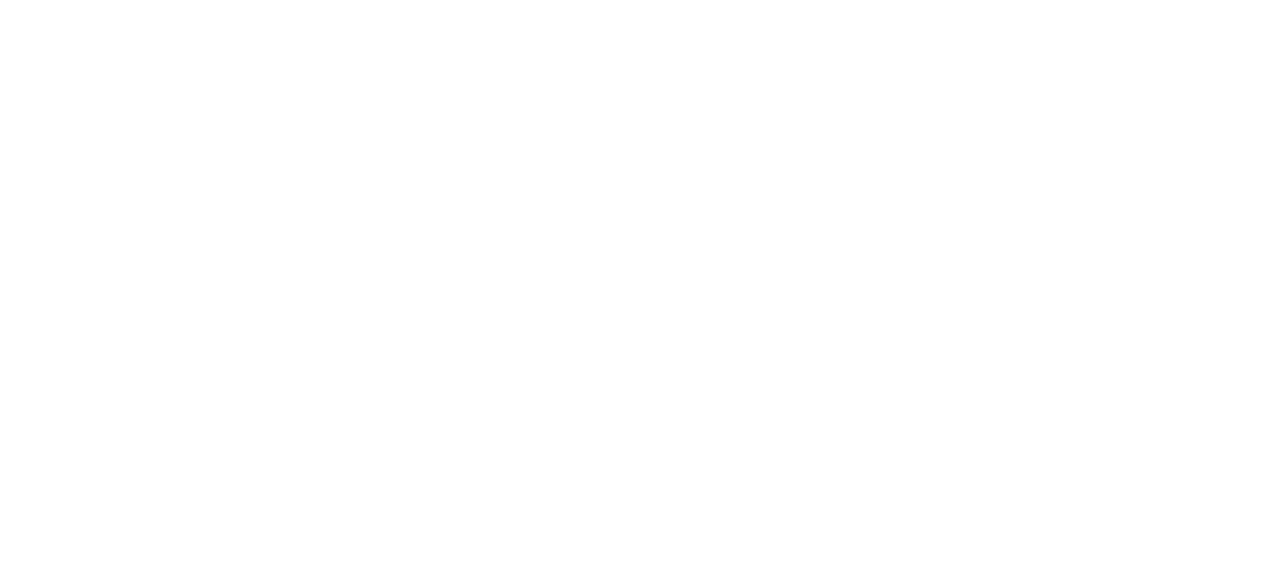 scroll, scrollTop: 0, scrollLeft: 0, axis: both 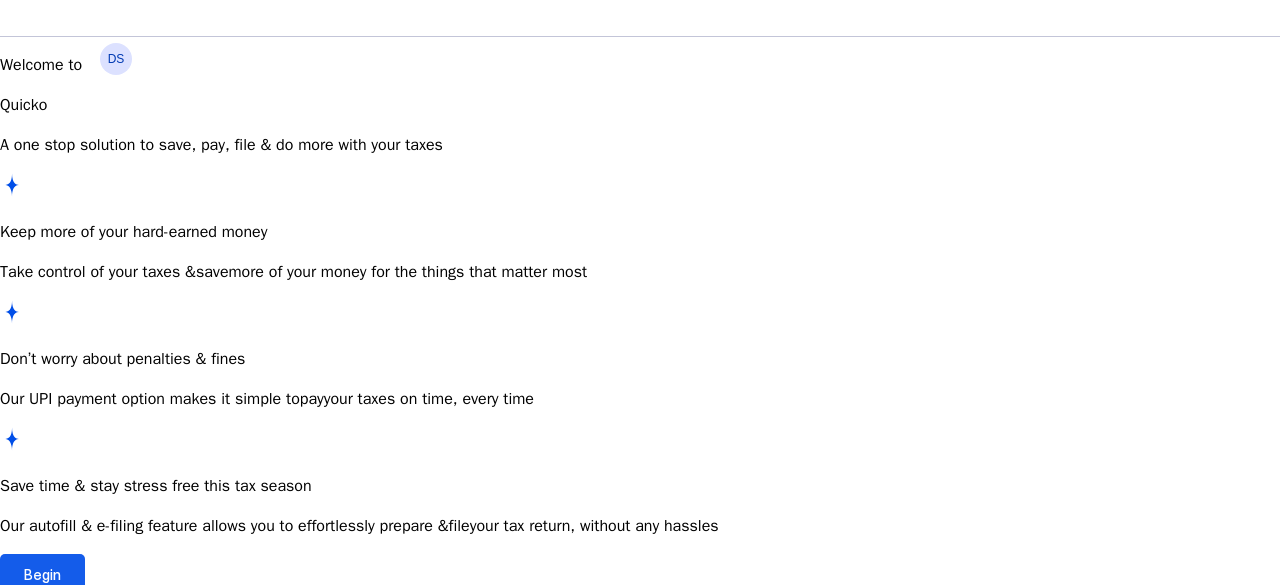 click at bounding box center (42, 574) 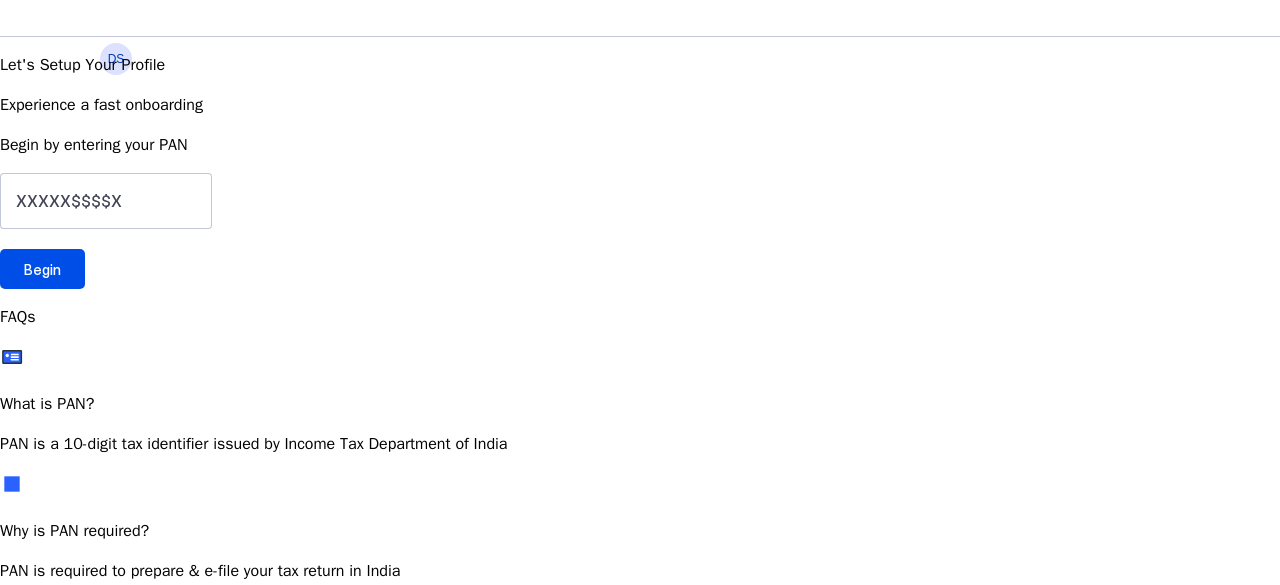 scroll, scrollTop: 0, scrollLeft: 0, axis: both 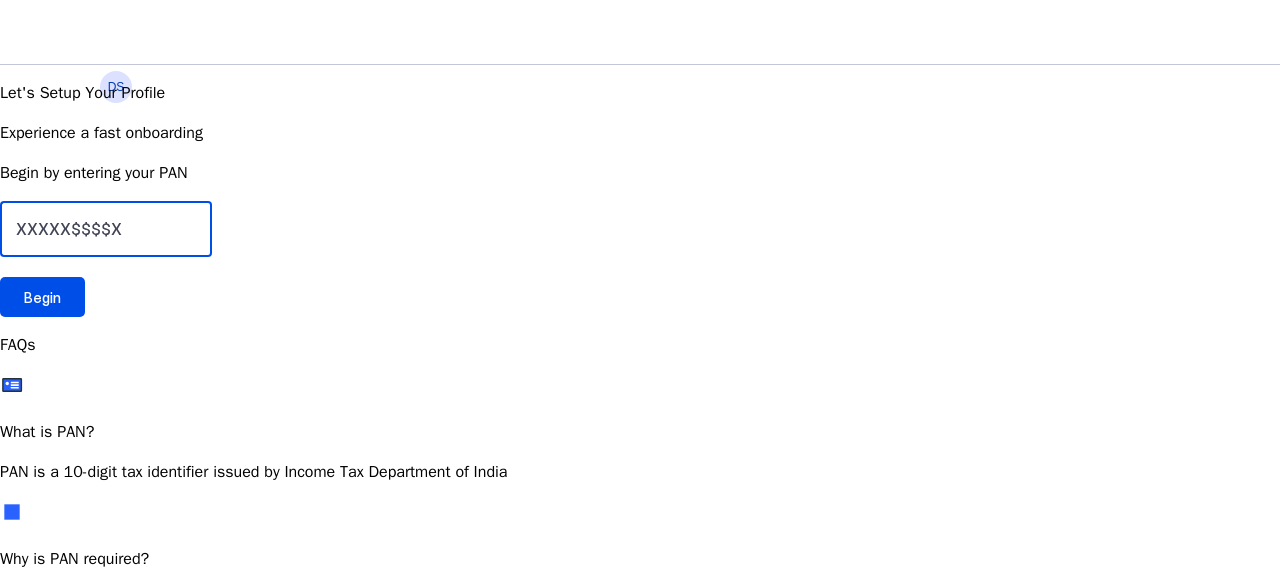 click at bounding box center [106, 229] 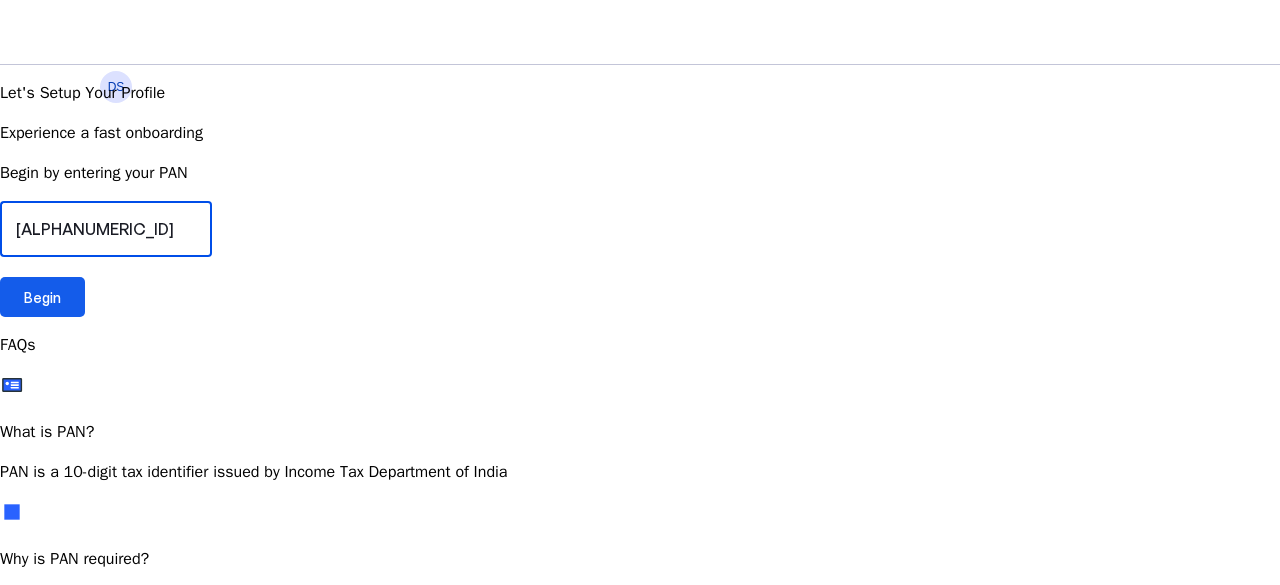 type on "[ALPHANUMERIC_ID]" 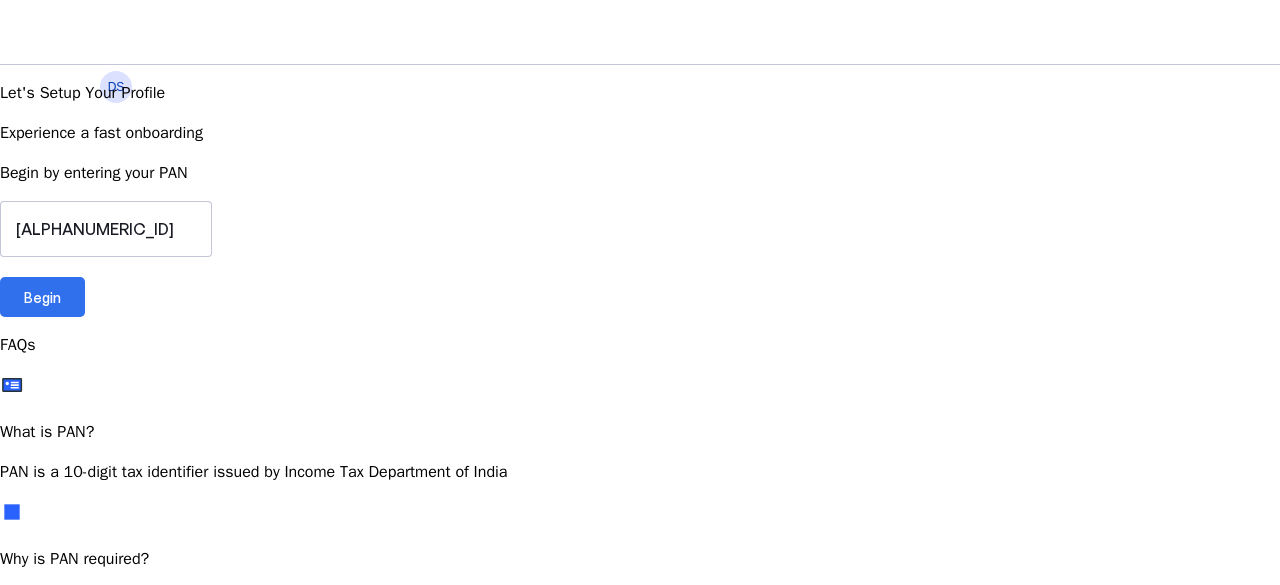 click at bounding box center (42, 297) 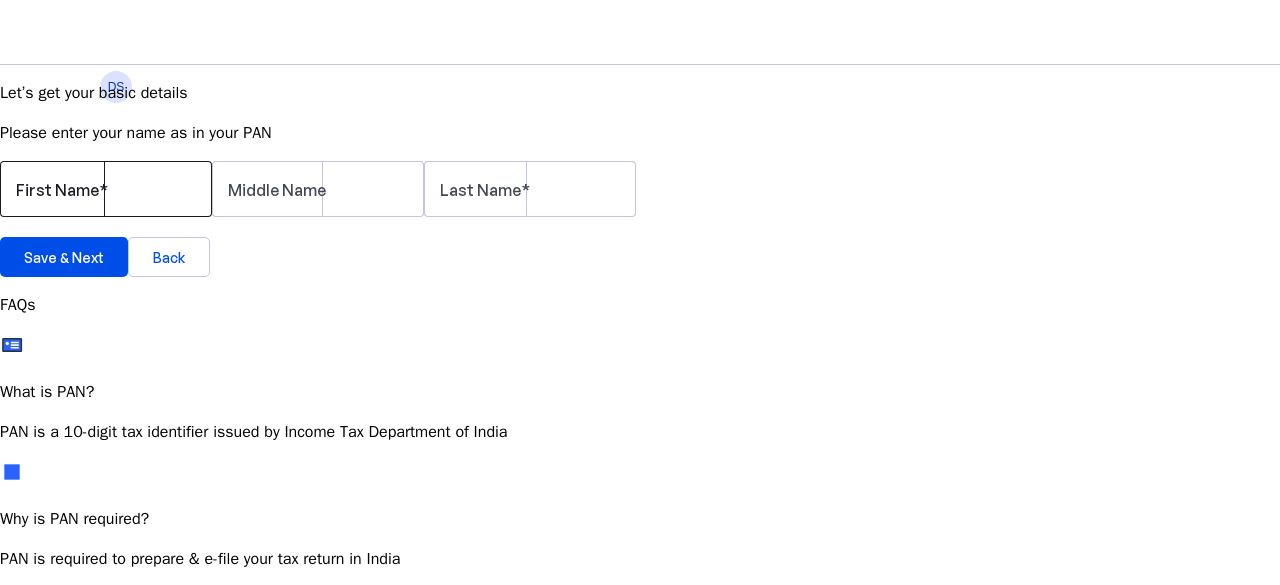 click on "First Name" at bounding box center [62, 190] 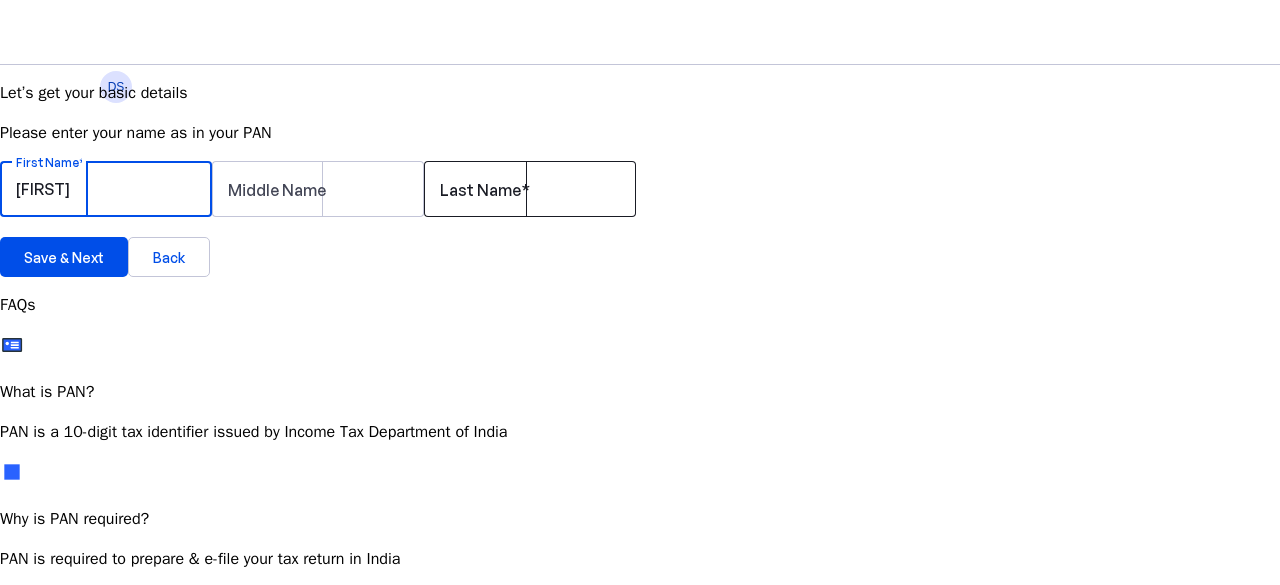 type on "[FIRST]" 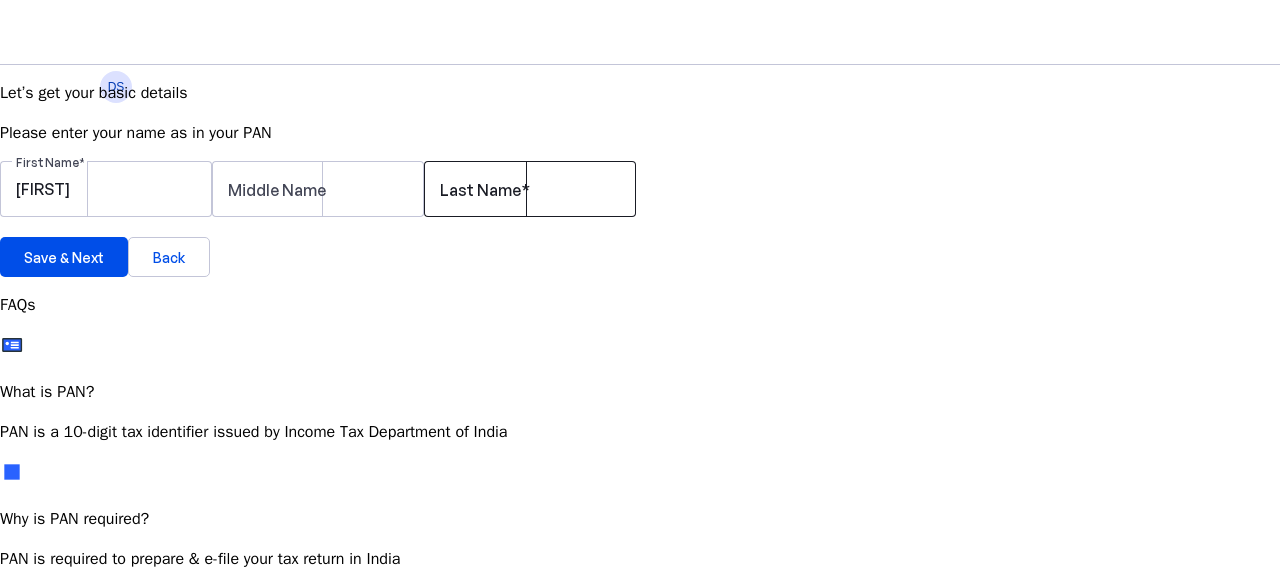 click at bounding box center [530, 189] 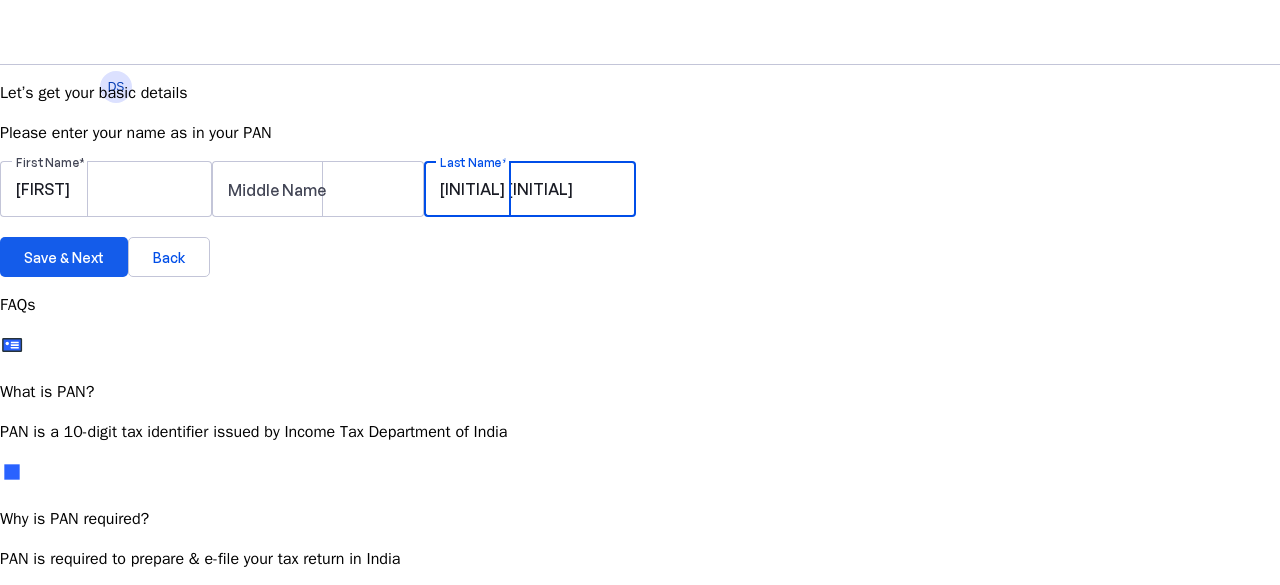type on "[INITIAL] [INITIAL]" 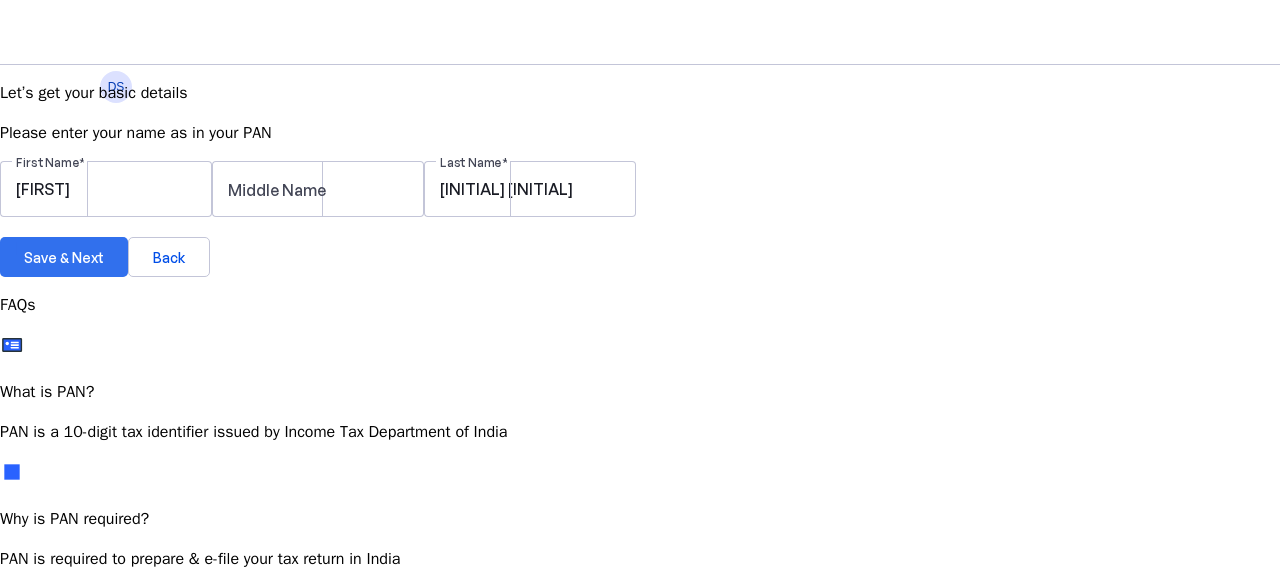 click at bounding box center [64, 257] 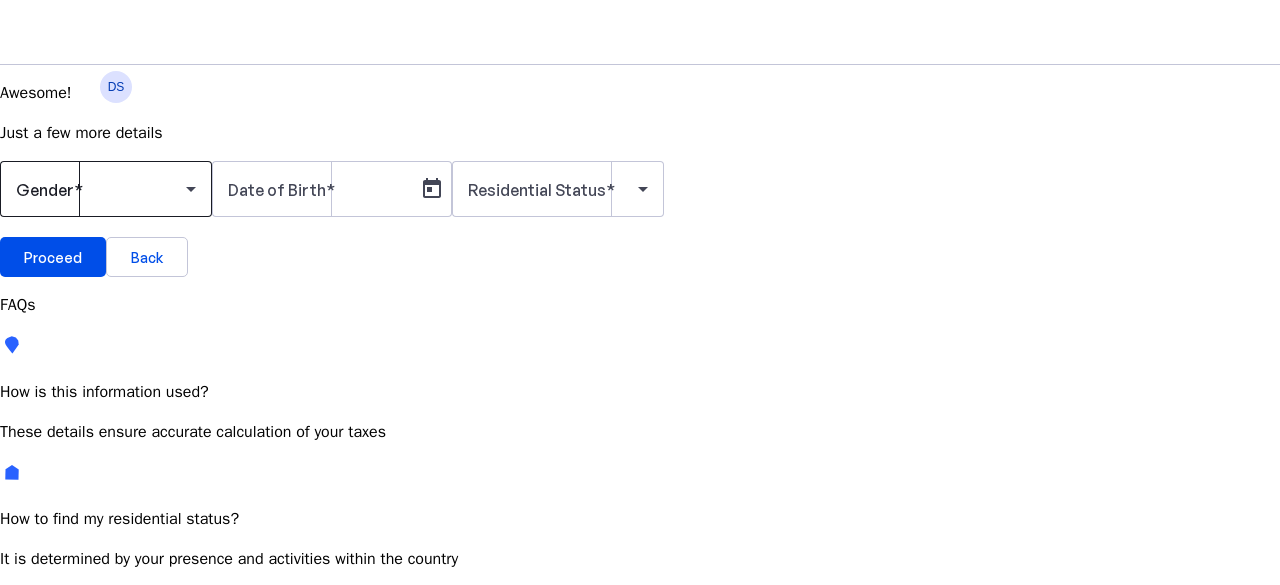 click at bounding box center [101, 189] 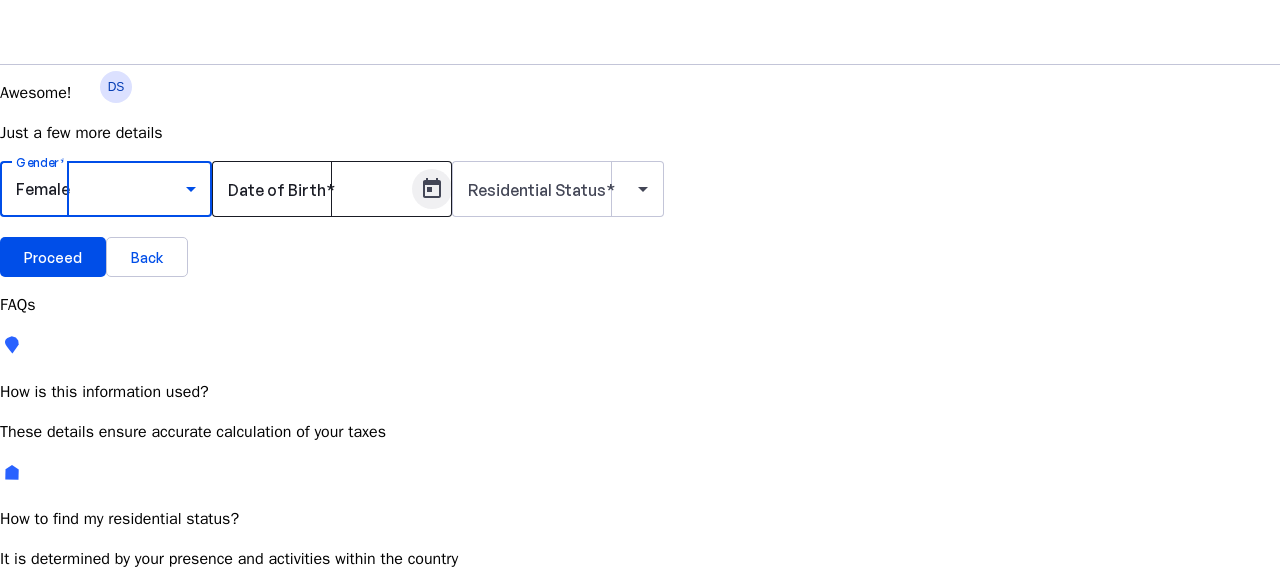 click at bounding box center [432, 189] 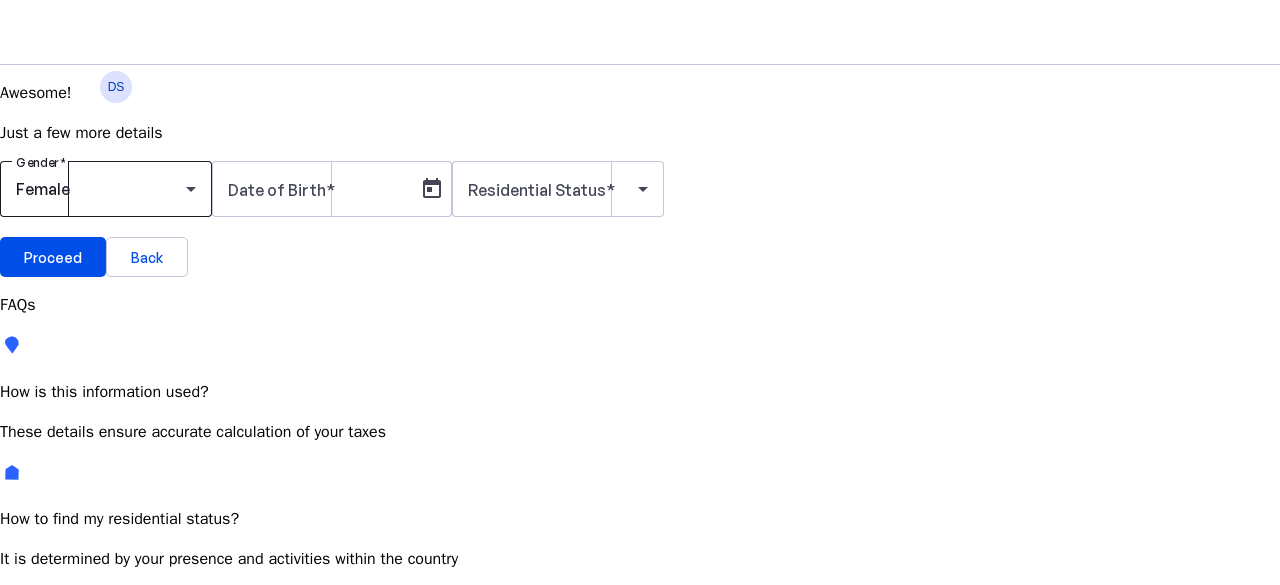 click at bounding box center [124, 756] 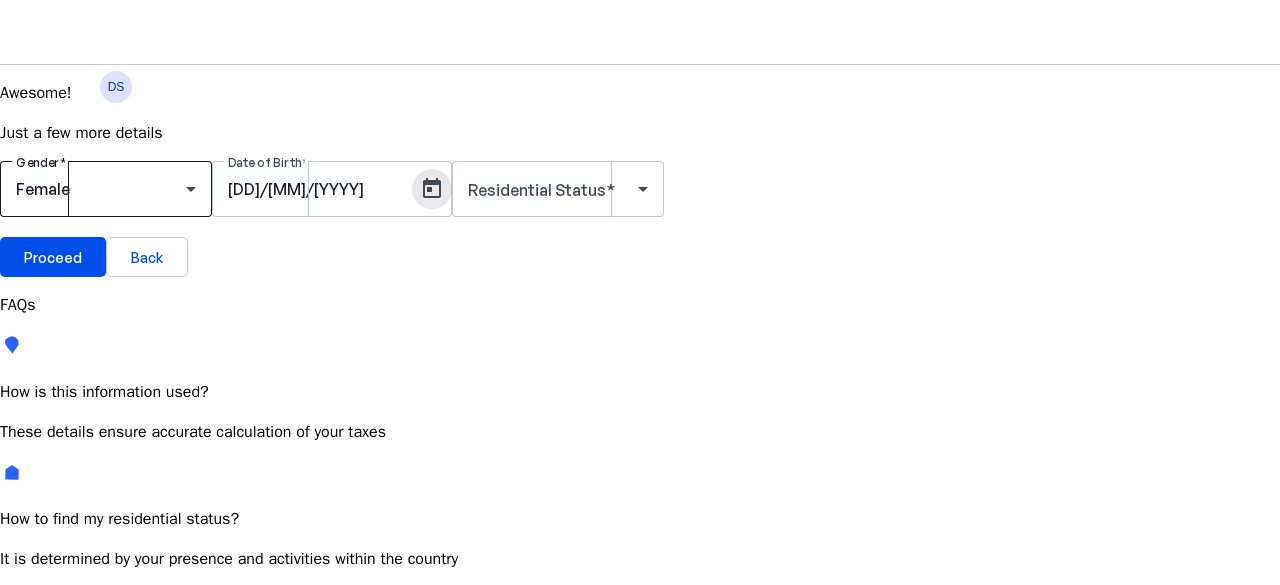 scroll, scrollTop: 15, scrollLeft: 0, axis: vertical 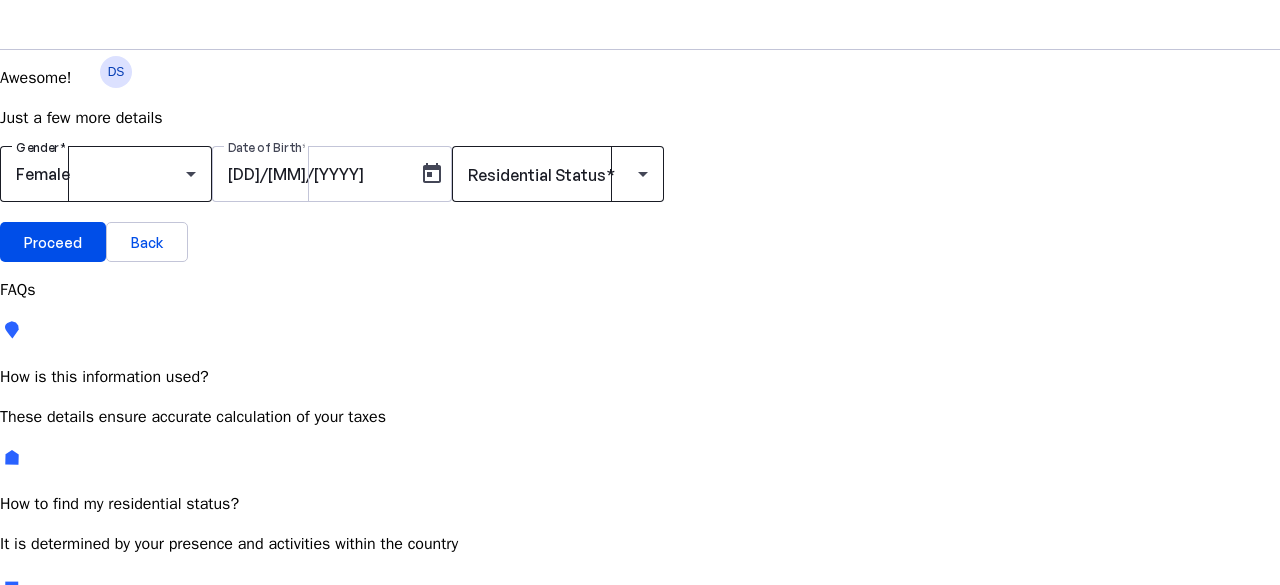 click at bounding box center (558, 174) 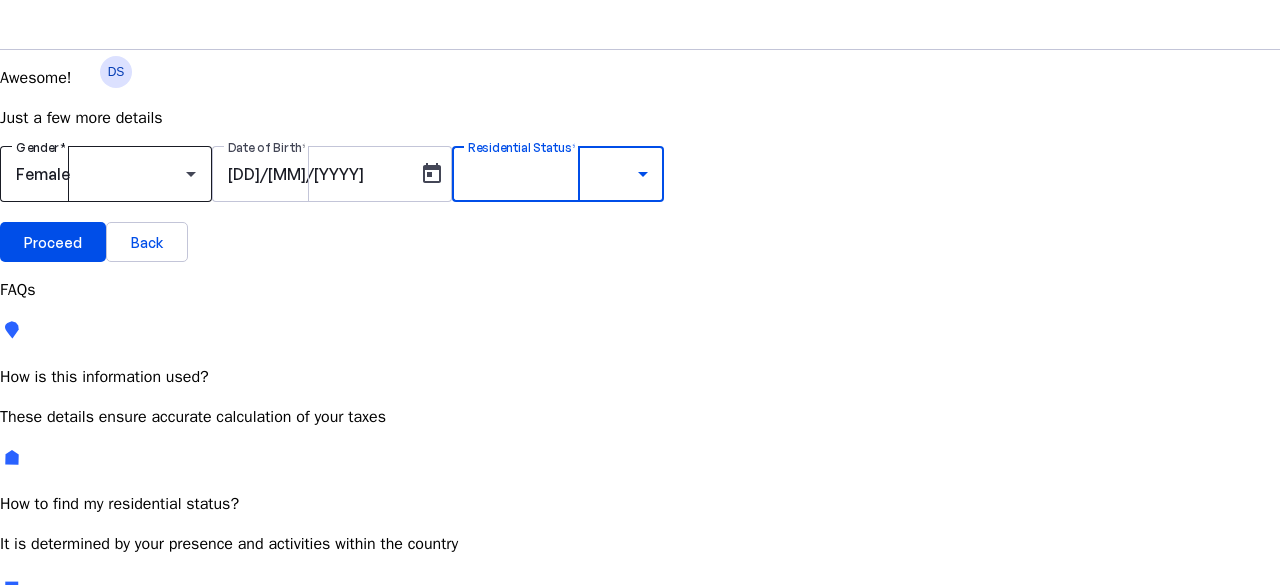 click on "Resident Most Common" at bounding box center (72, 751) 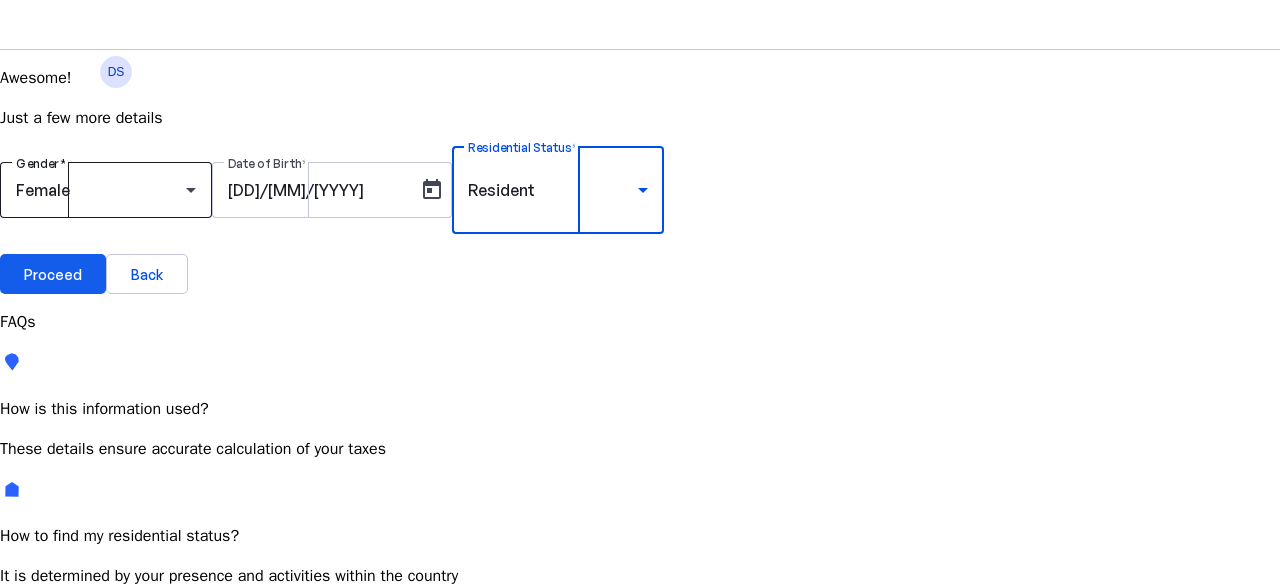 click on "Proceed" at bounding box center (53, 274) 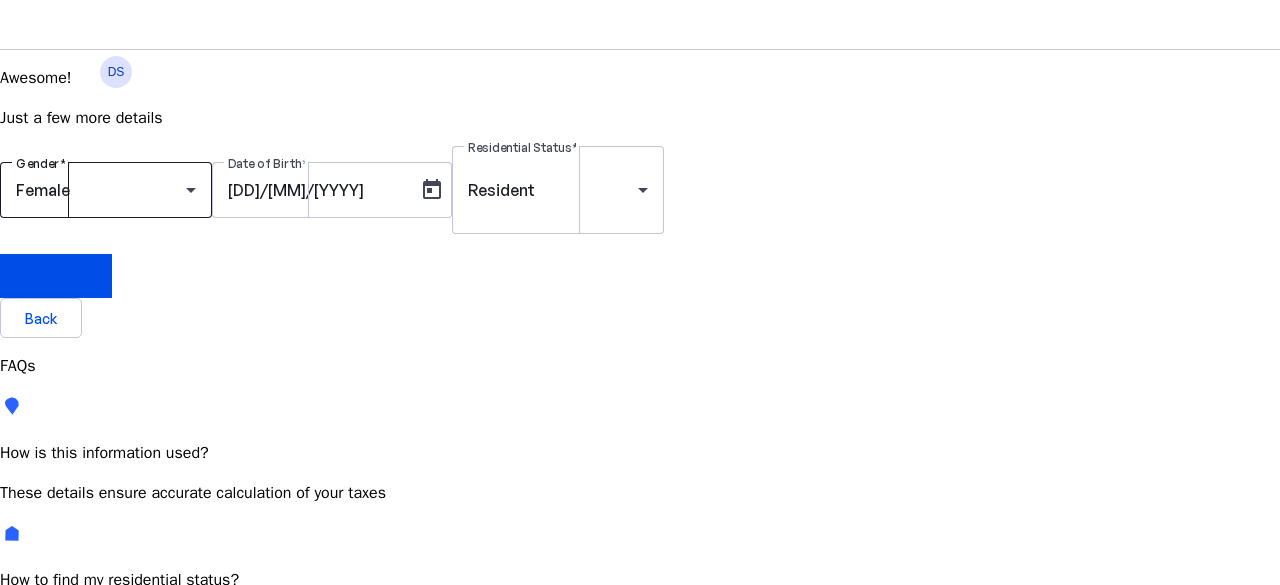 scroll, scrollTop: 0, scrollLeft: 0, axis: both 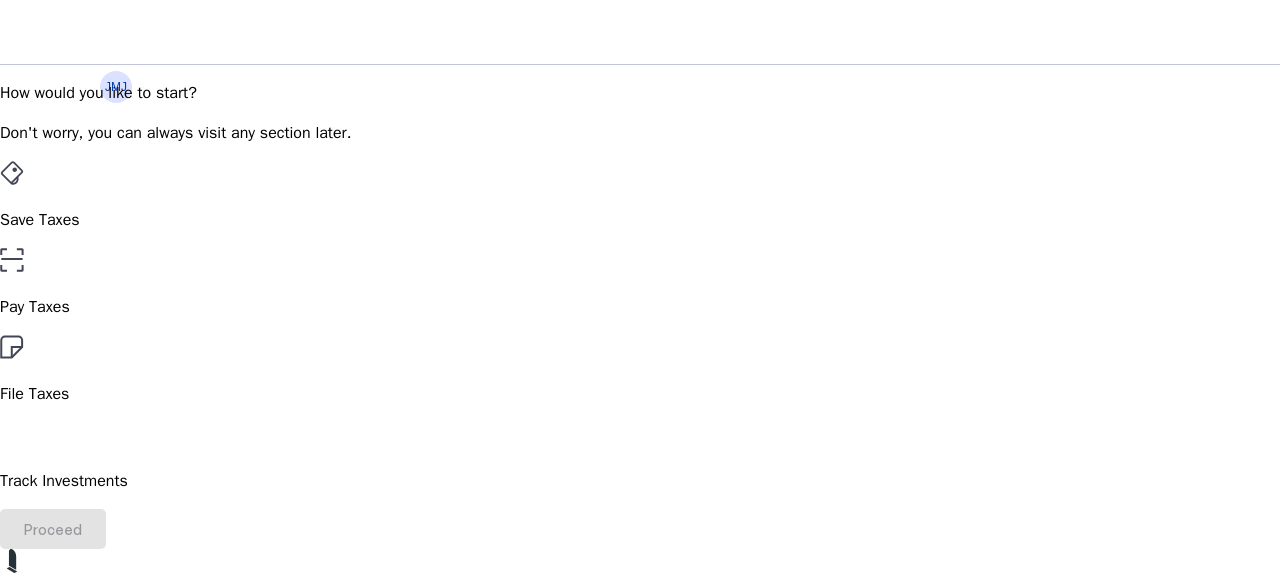 click on "File Taxes" at bounding box center (640, 370) 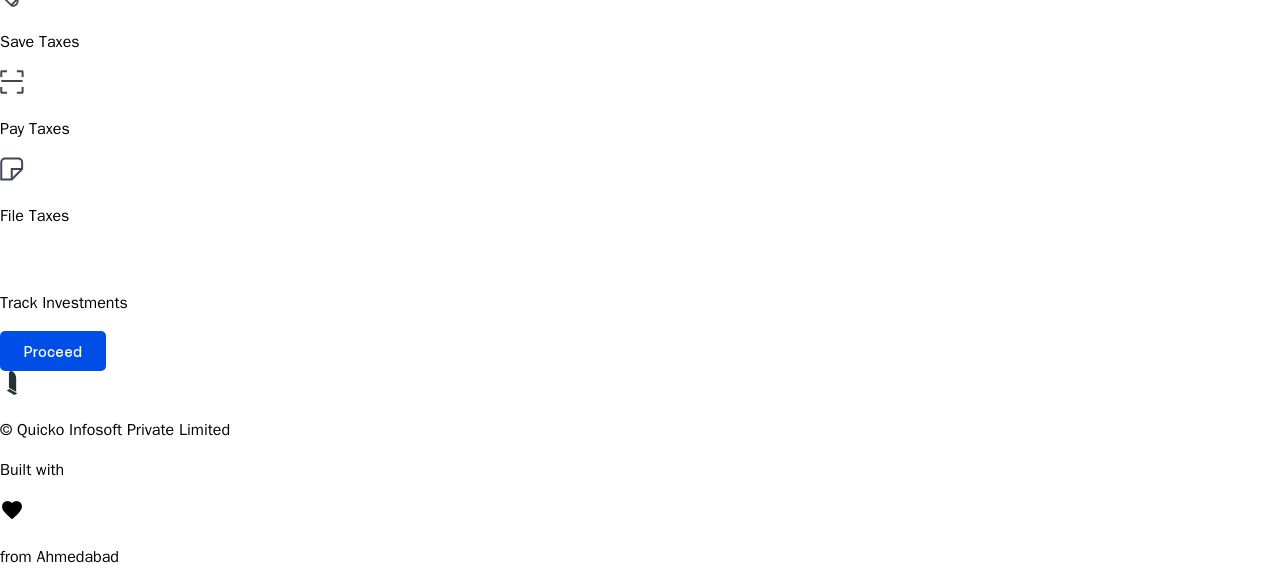 scroll, scrollTop: 259, scrollLeft: 0, axis: vertical 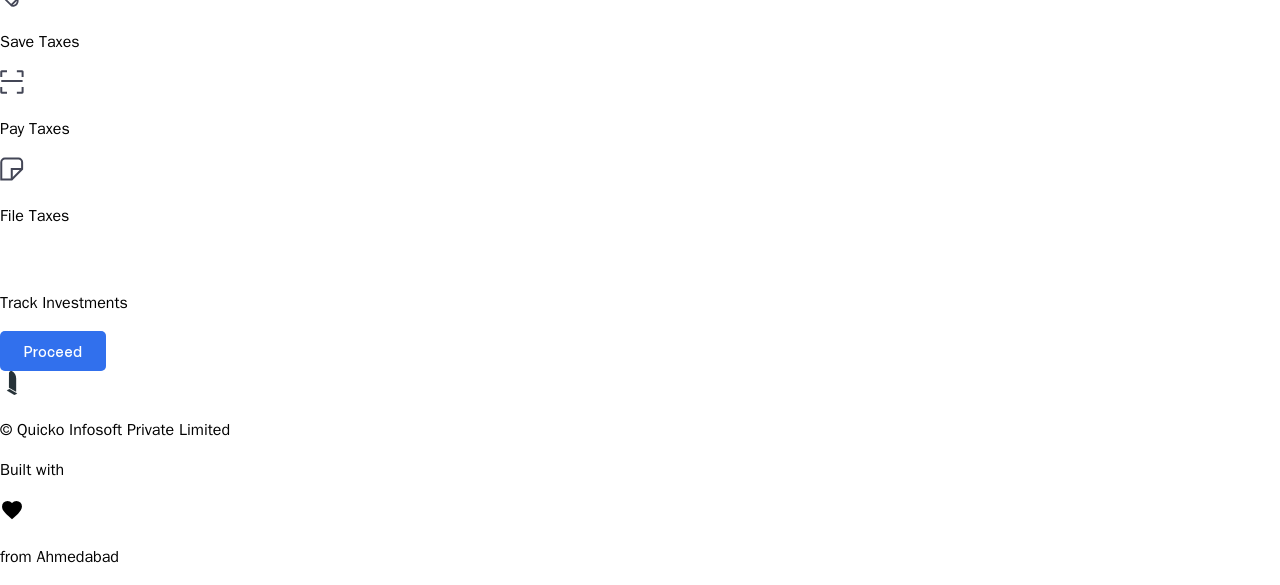 click on "Proceed" at bounding box center [53, 351] 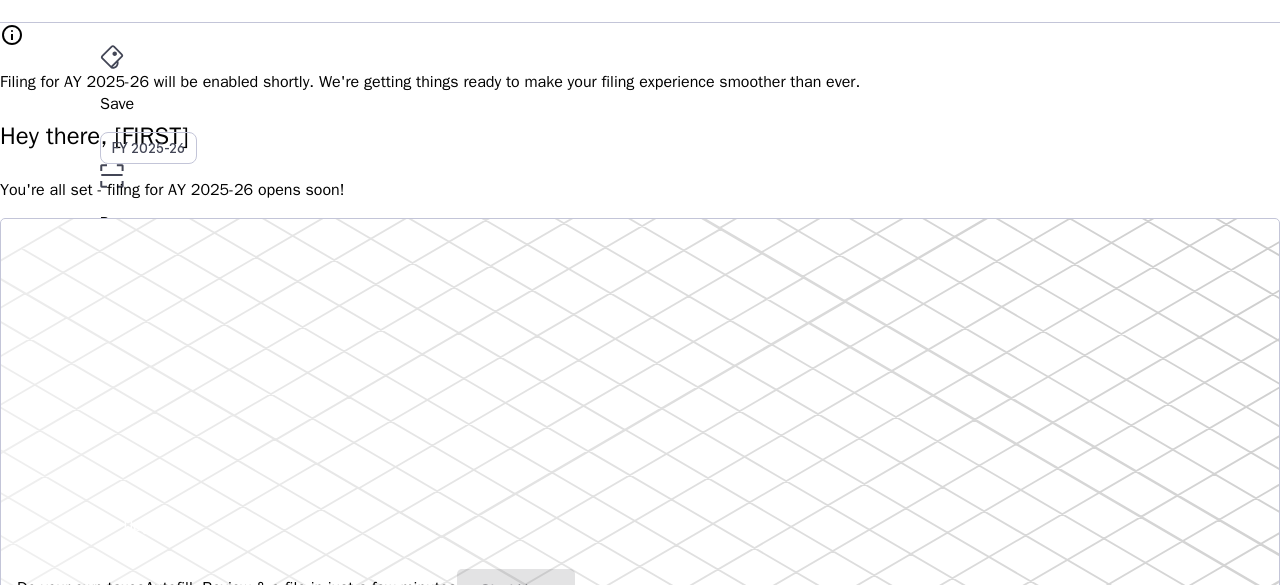 scroll, scrollTop: 296, scrollLeft: 0, axis: vertical 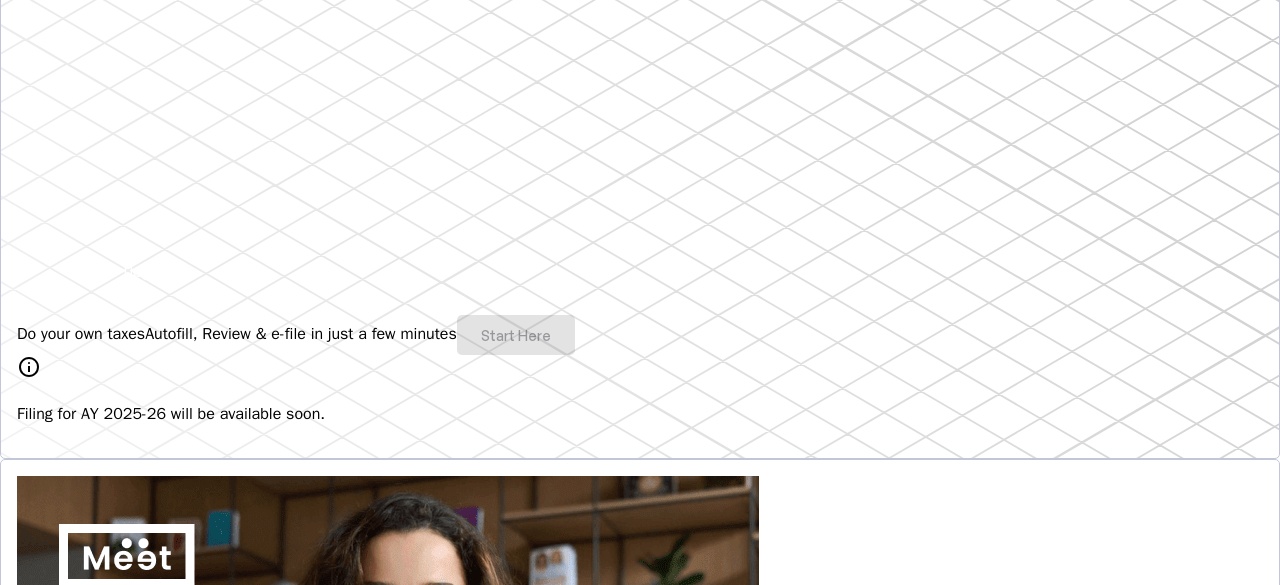 click on "Do your own taxes   Autofill, Review & e-file in just a few minutes   Start Here" at bounding box center (640, 335) 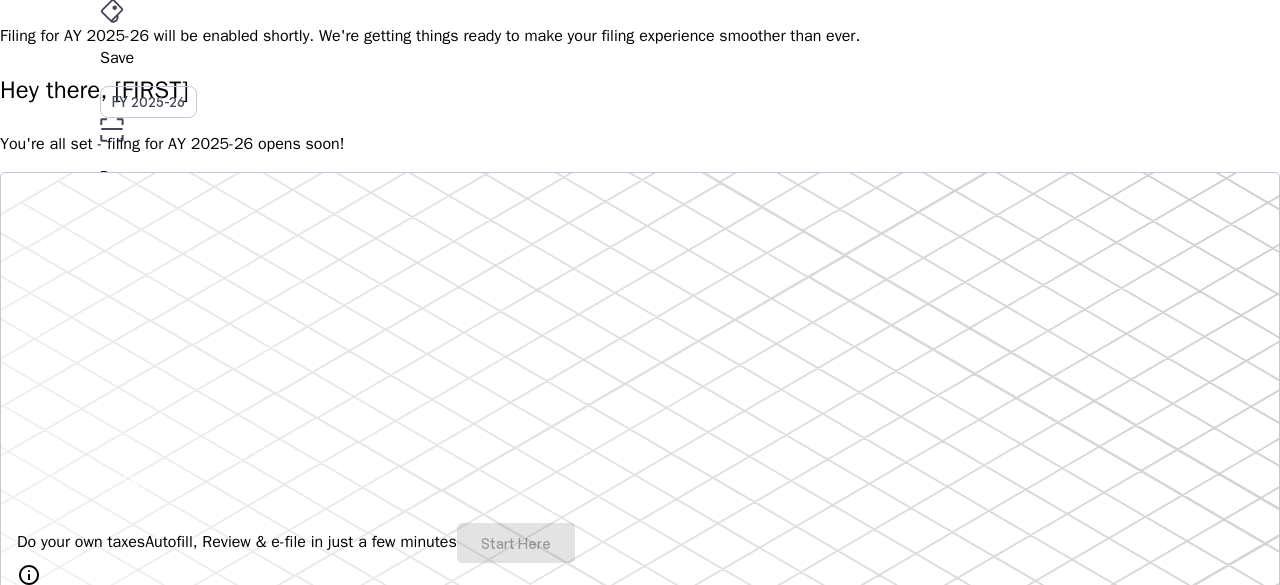 scroll, scrollTop: 0, scrollLeft: 0, axis: both 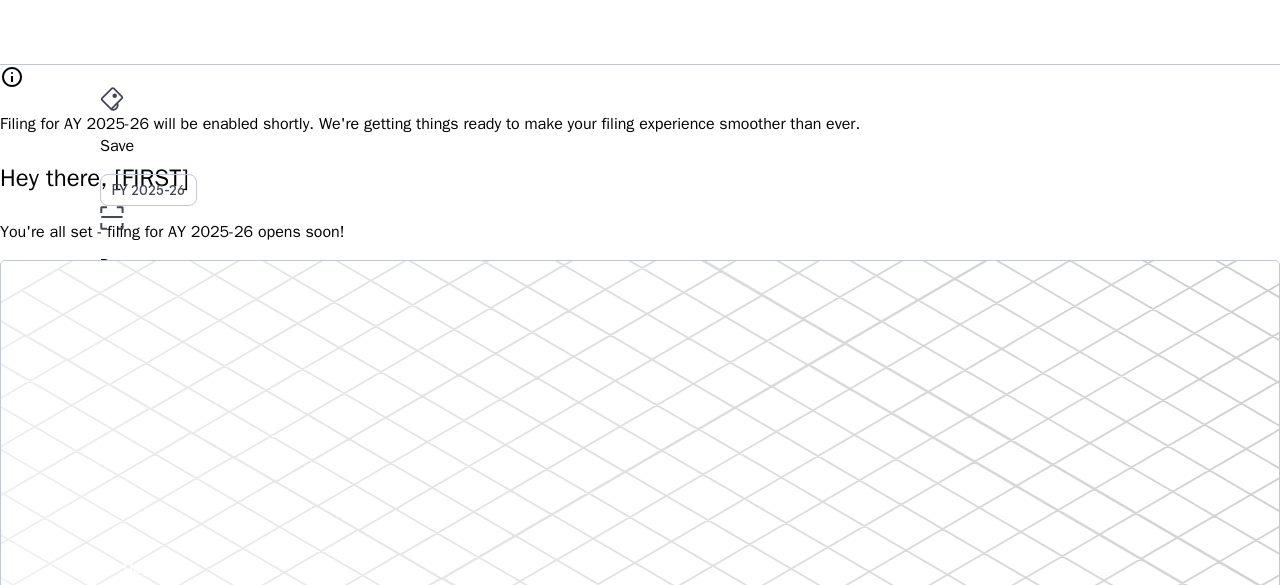 click on "Save FY 2025-26" at bounding box center (640, 146) 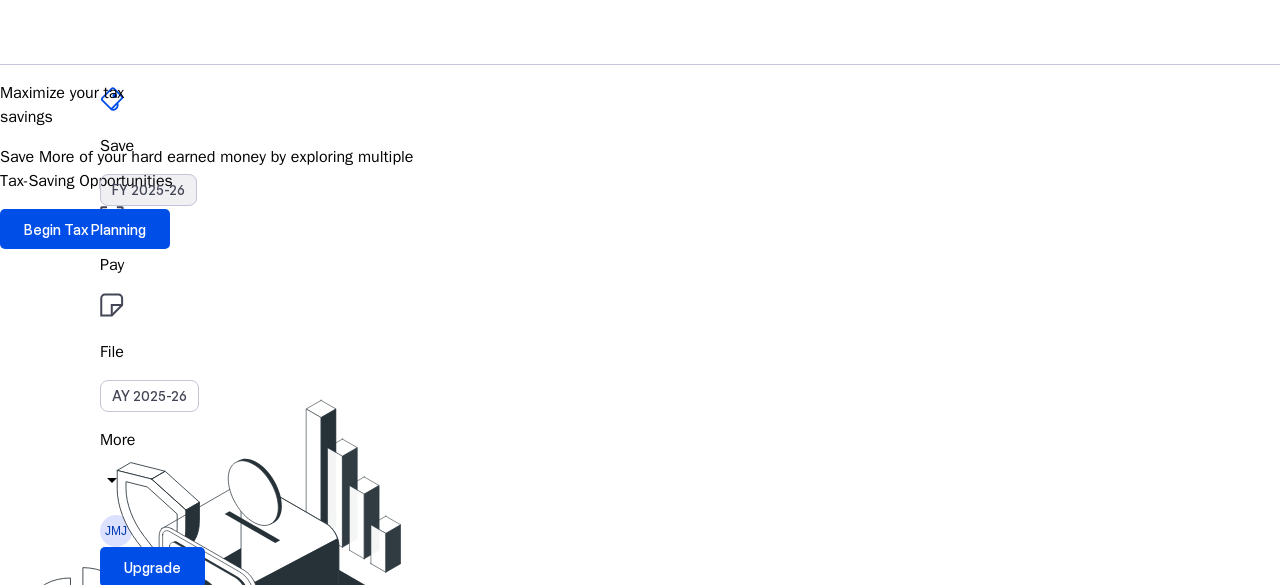 click on "FY 2025-26" at bounding box center (148, 190) 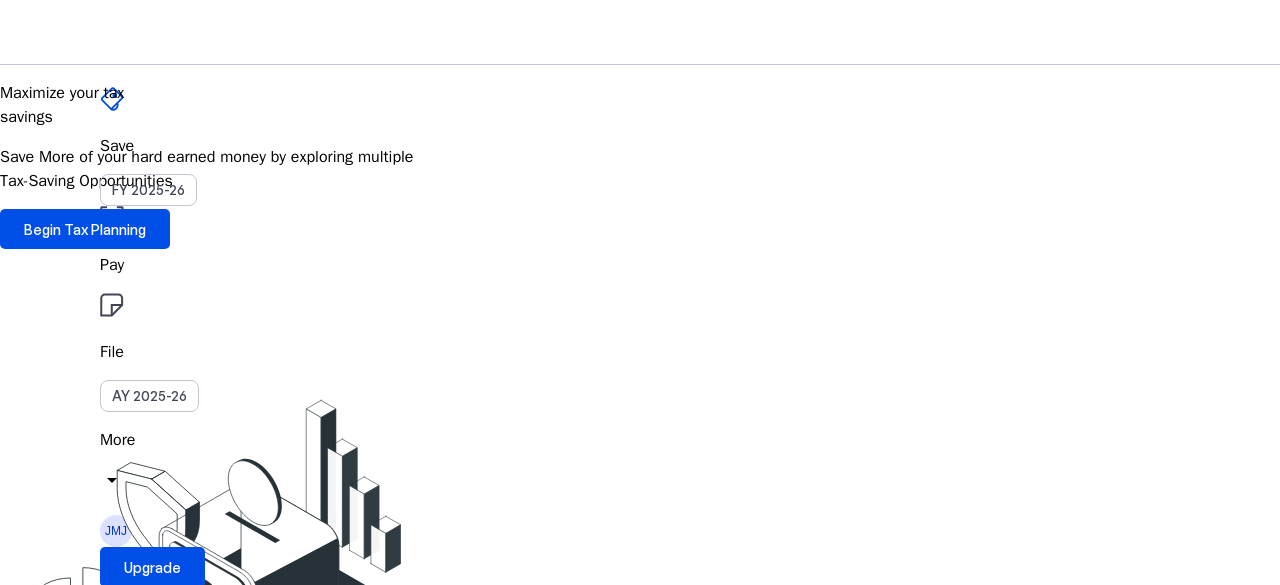 click on "File" at bounding box center (640, 265) 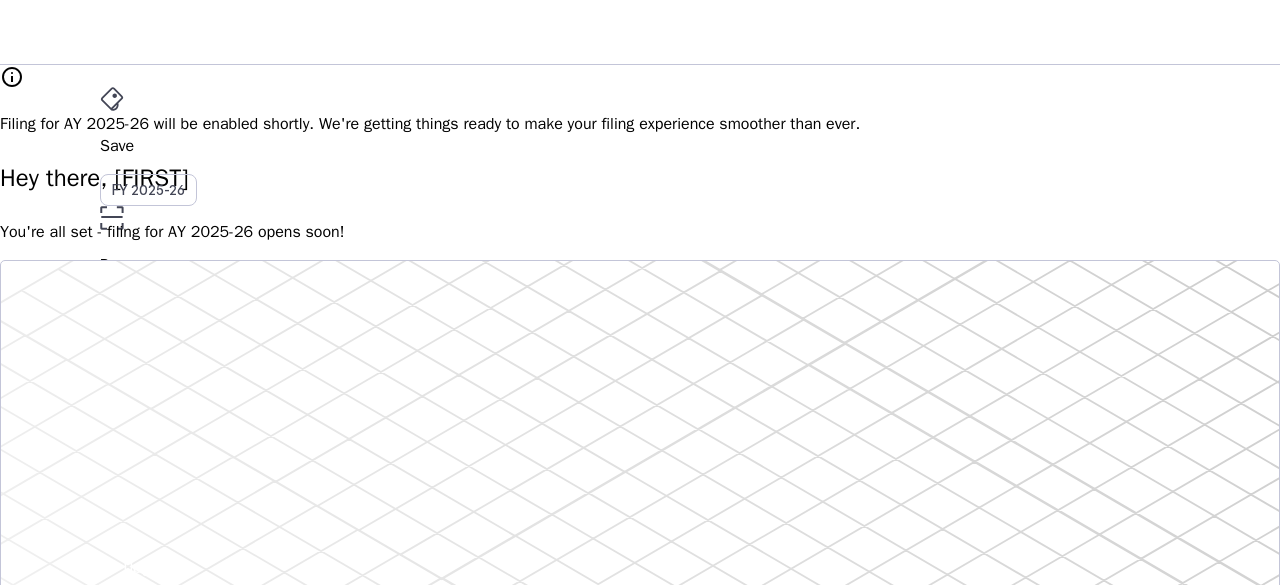 click on "File" at bounding box center [640, 352] 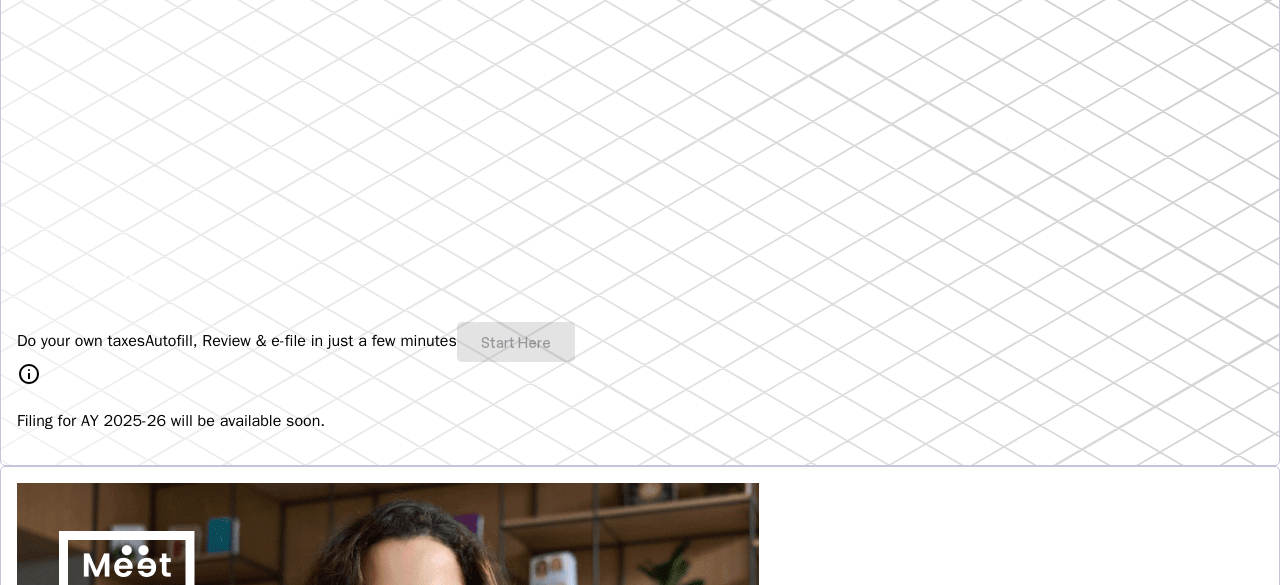 scroll, scrollTop: 290, scrollLeft: 0, axis: vertical 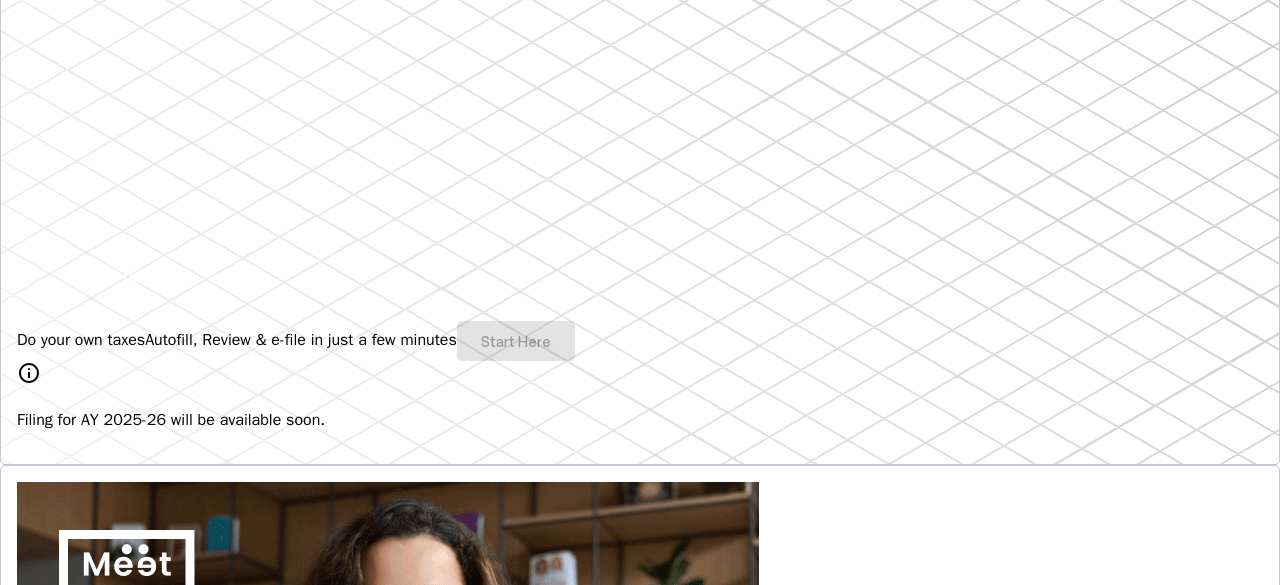 click on "Filing for AY 2025-26 will be available soon." at bounding box center [640, 420] 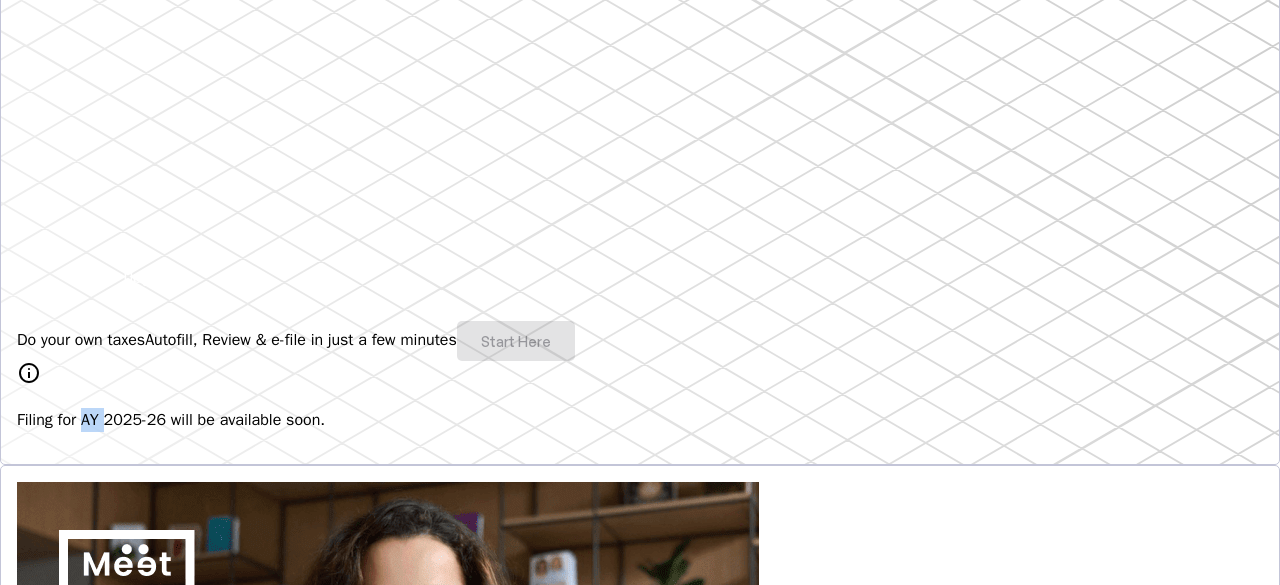 click on "Filing for AY 2025-26 will be available soon." at bounding box center [640, 420] 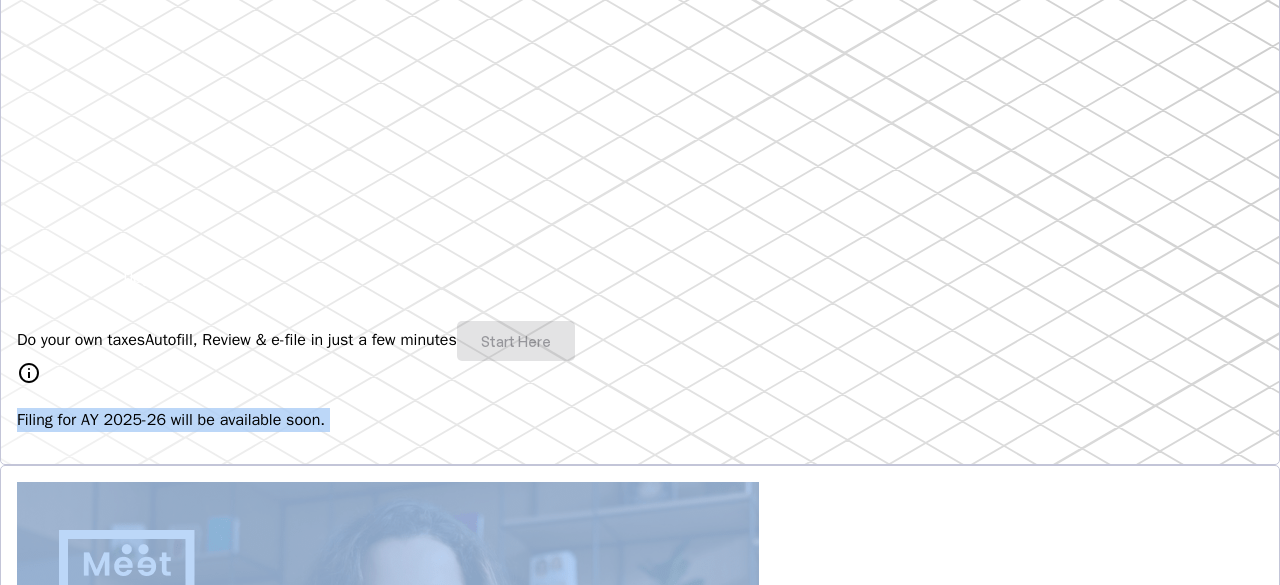 click on "Filing for AY 2025-26 will be available soon." at bounding box center [640, 420] 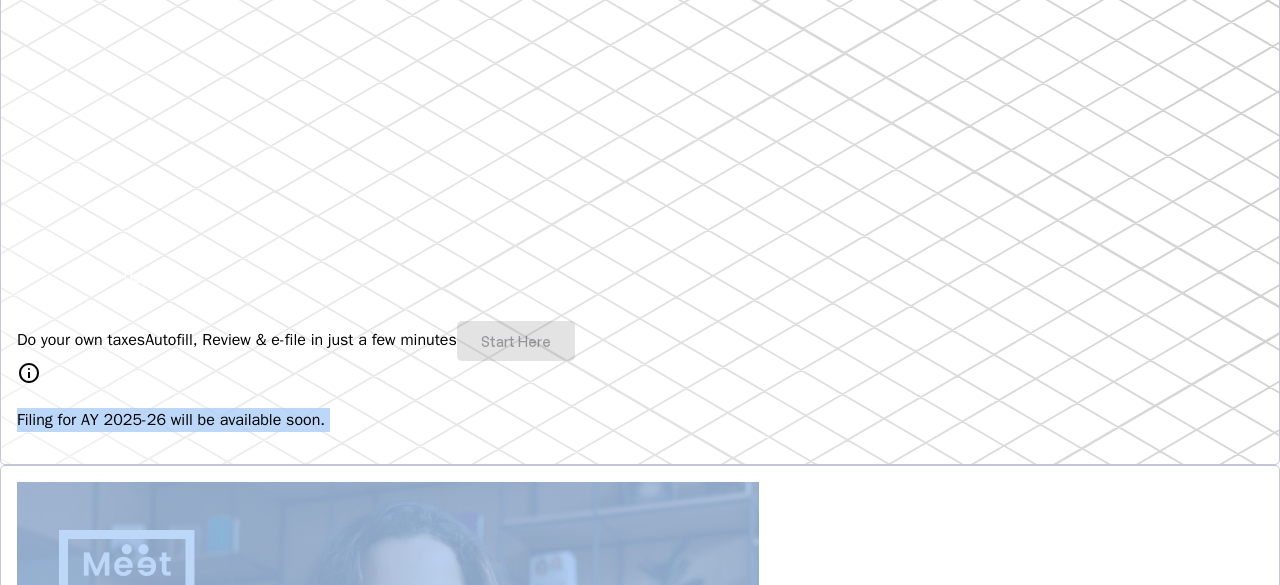 click on "Filing for AY 2025-26 will be available soon." at bounding box center (640, 420) 